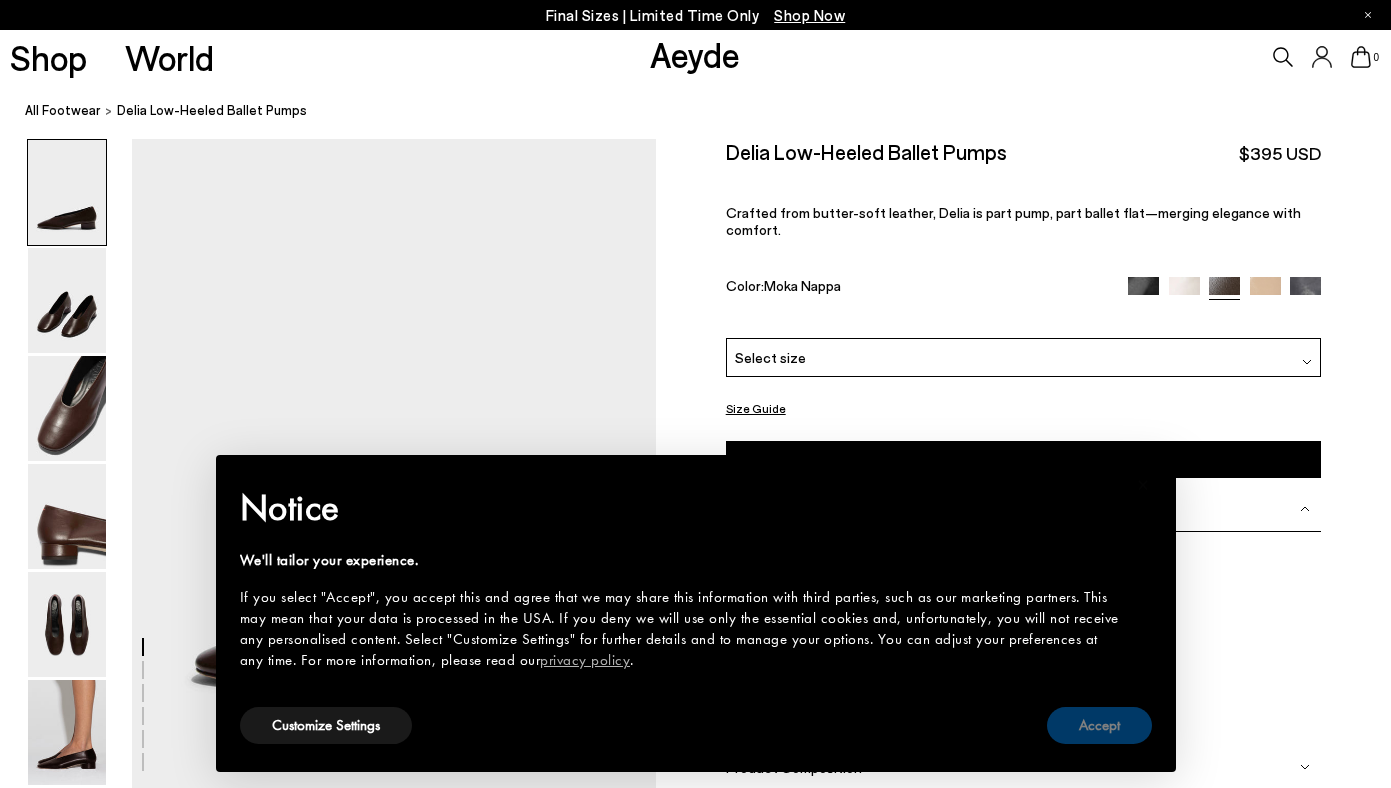 scroll, scrollTop: 0, scrollLeft: 0, axis: both 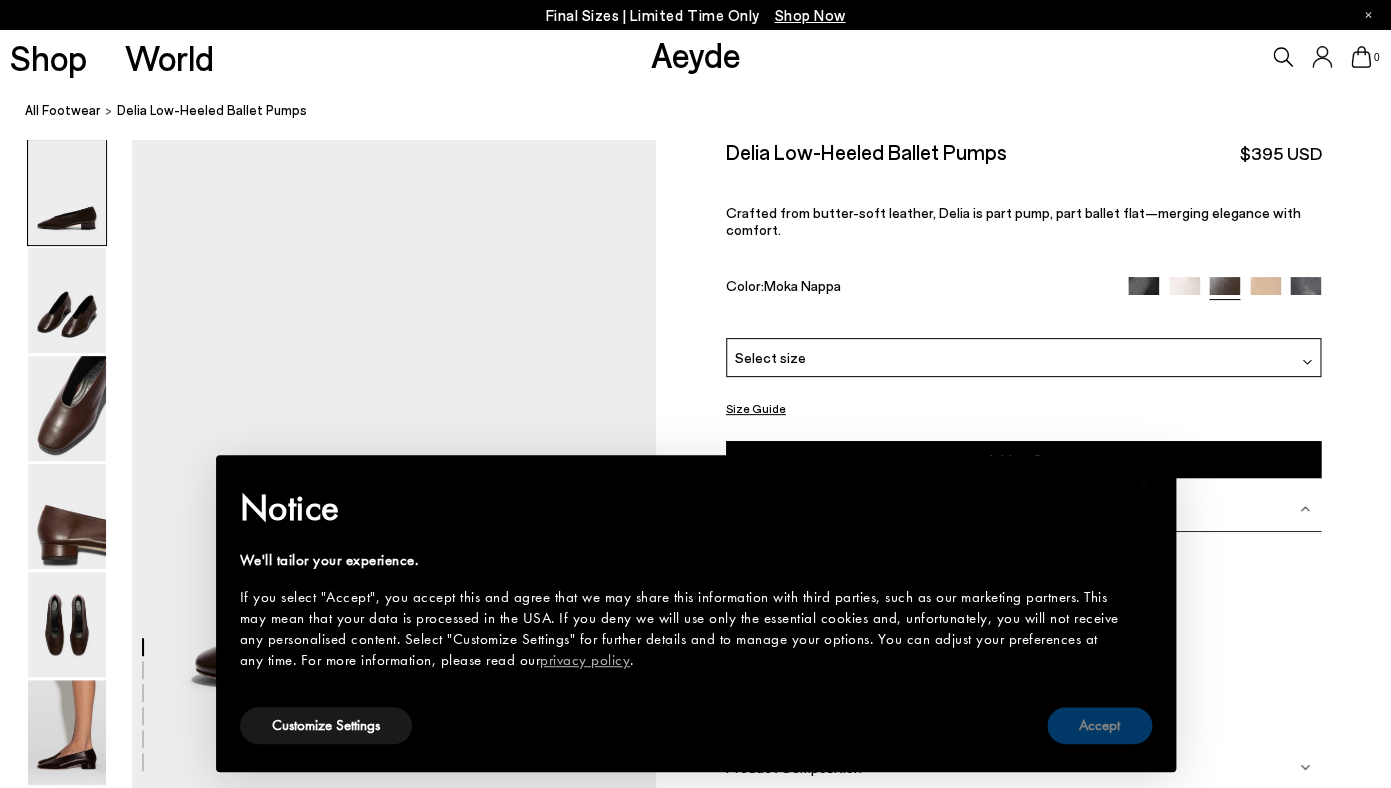 click on "Accept" at bounding box center (1099, 725) 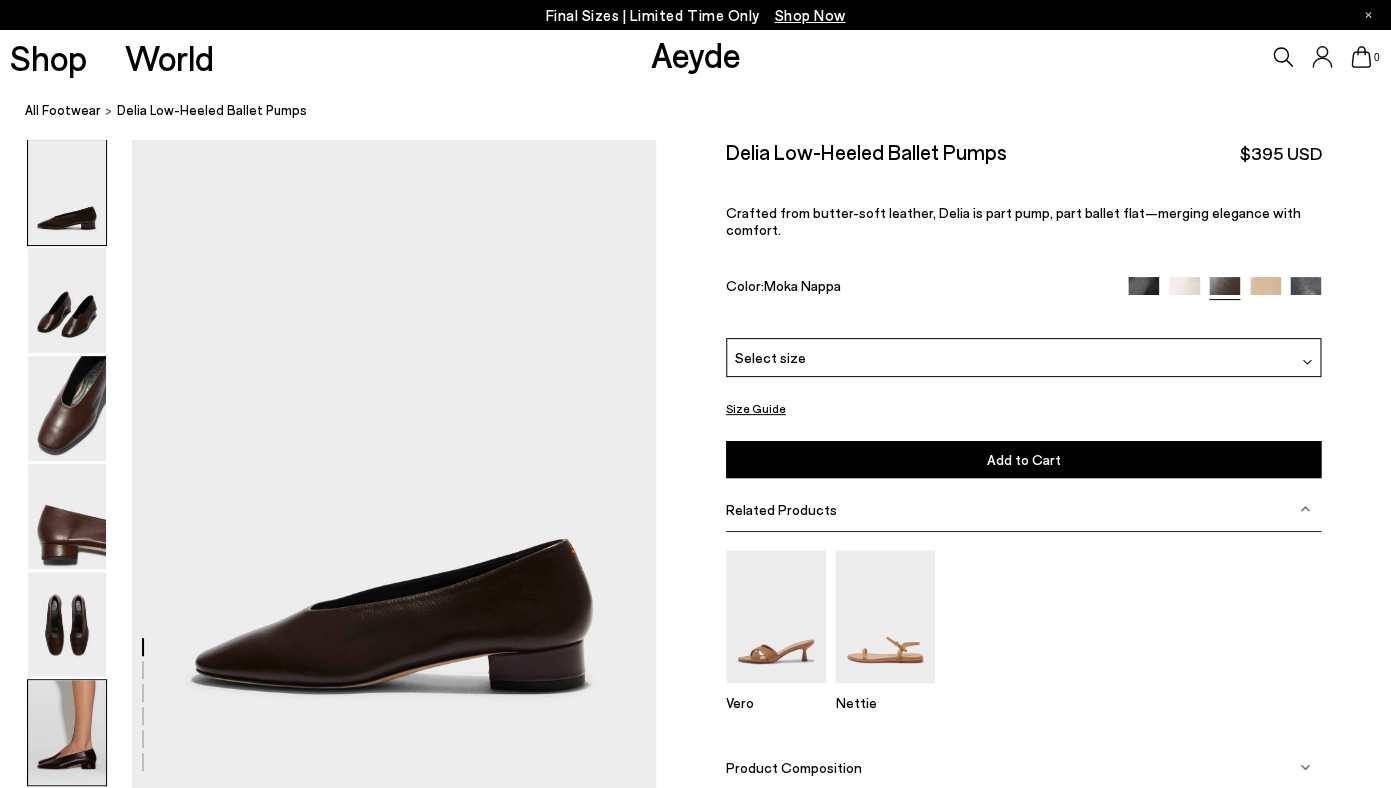 click at bounding box center [67, 732] 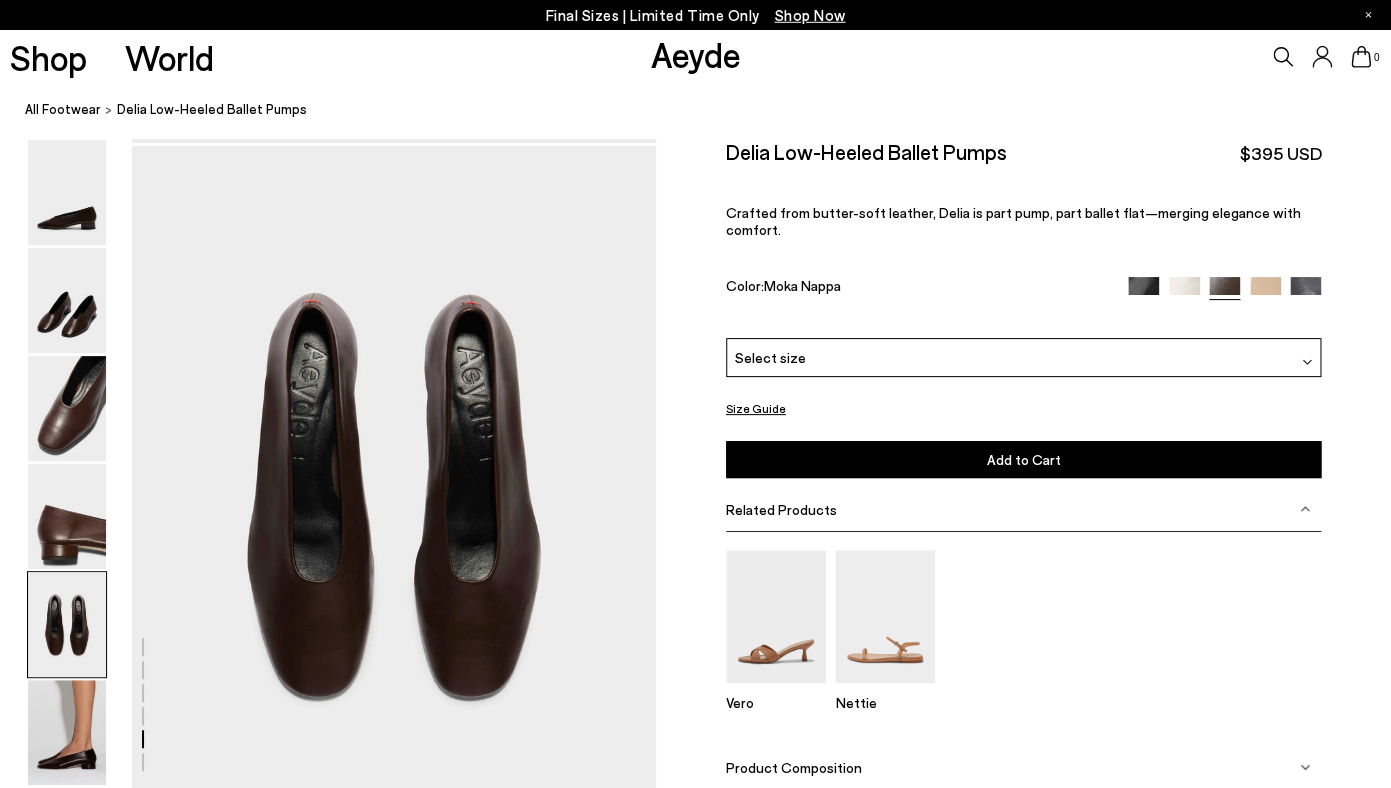 click on "Select size" at bounding box center (770, 357) 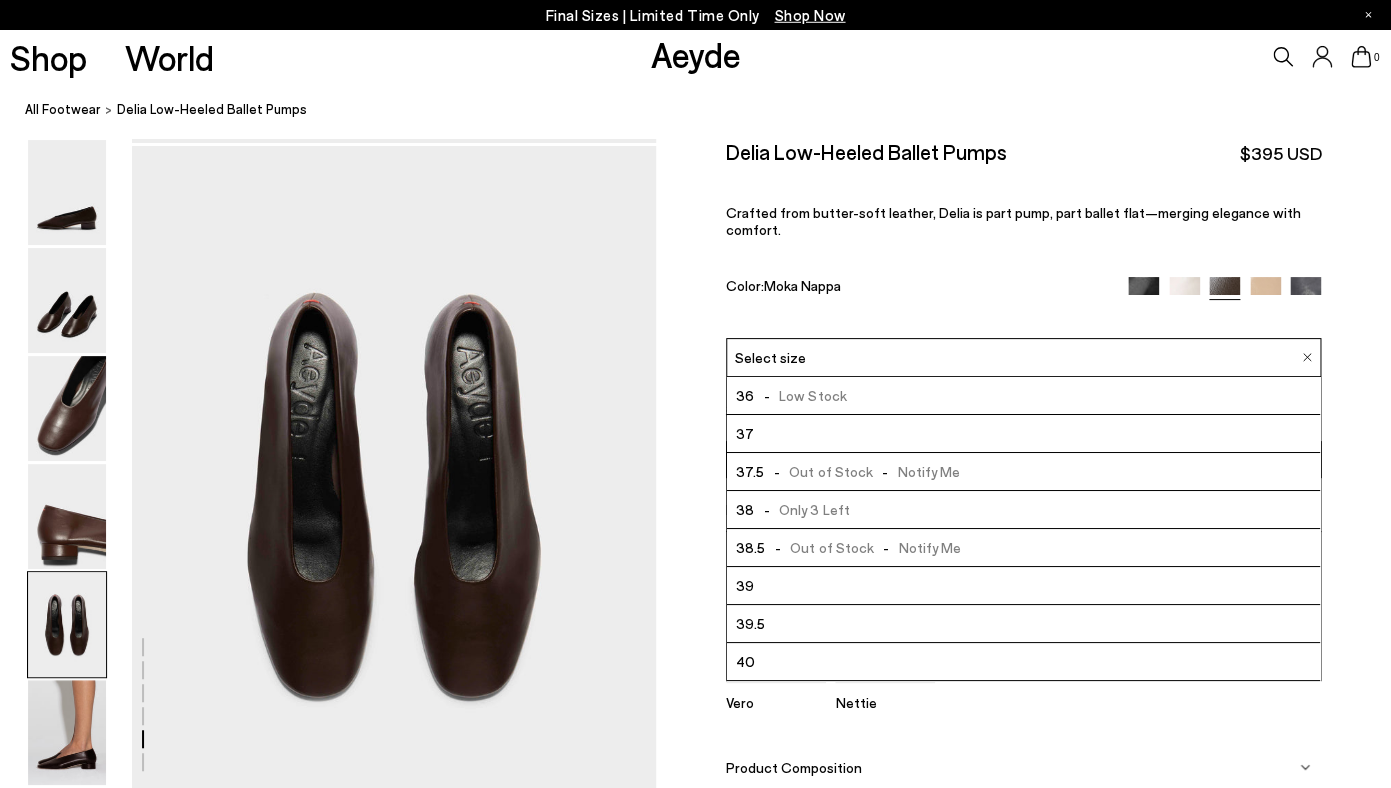 click on "Color:  Moka Nappa" at bounding box center [917, 288] 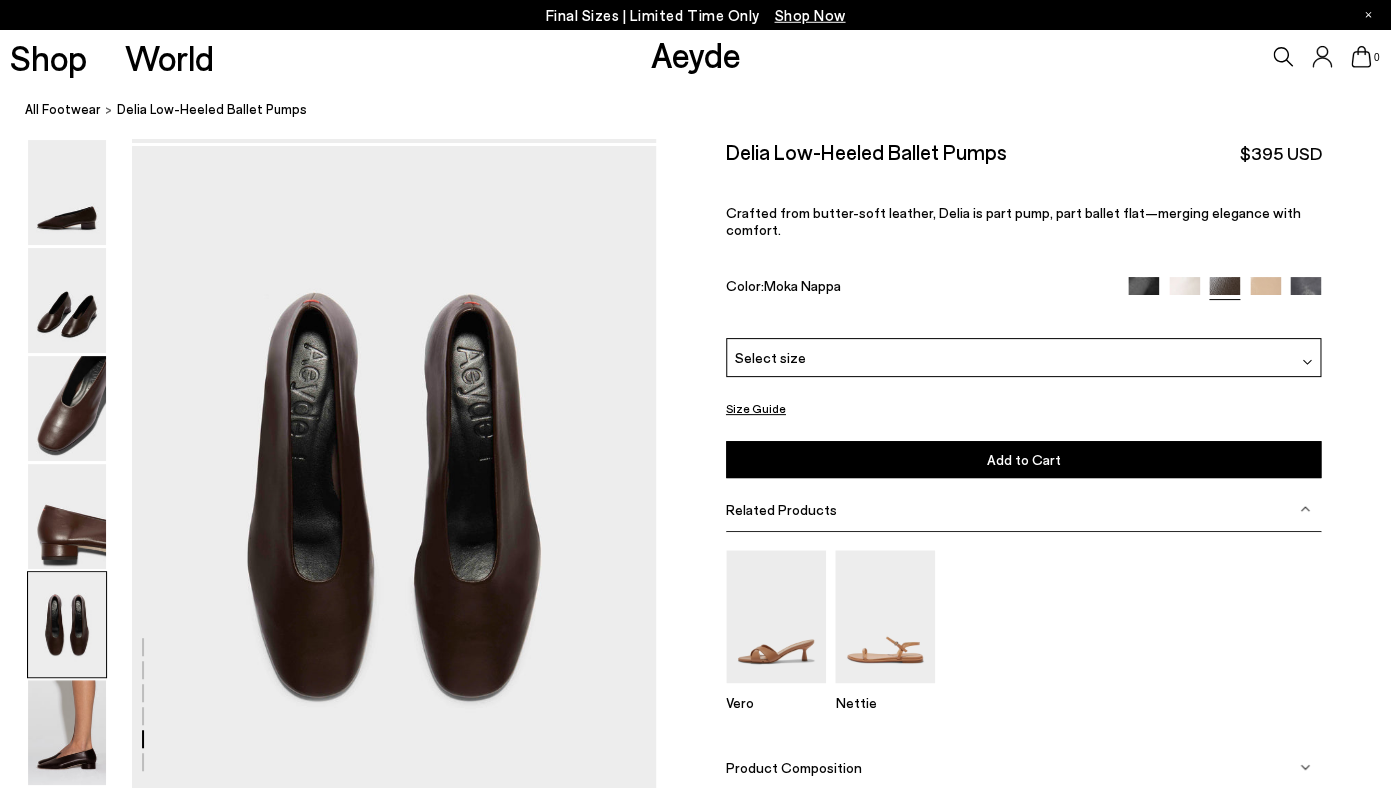 click on "Size Guide" at bounding box center [756, 408] 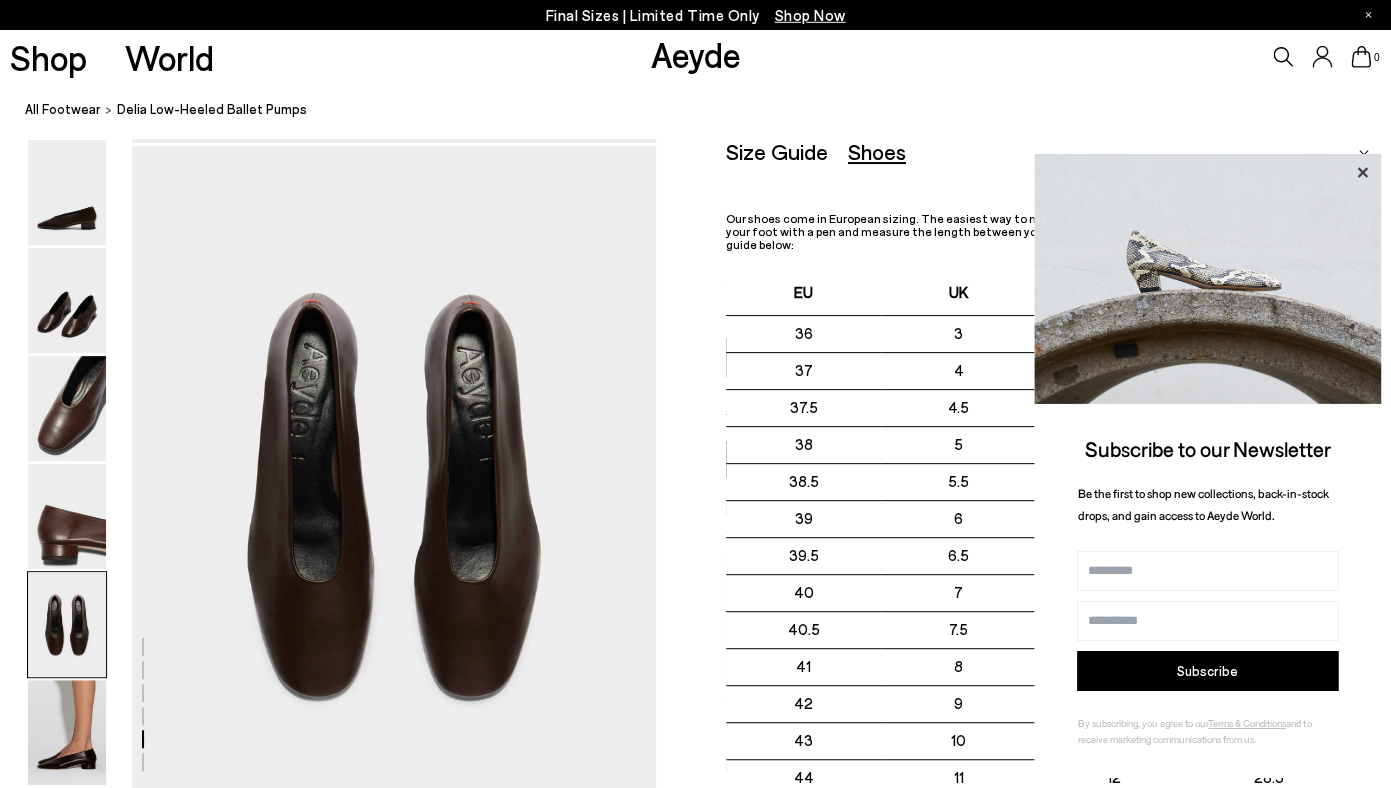 click 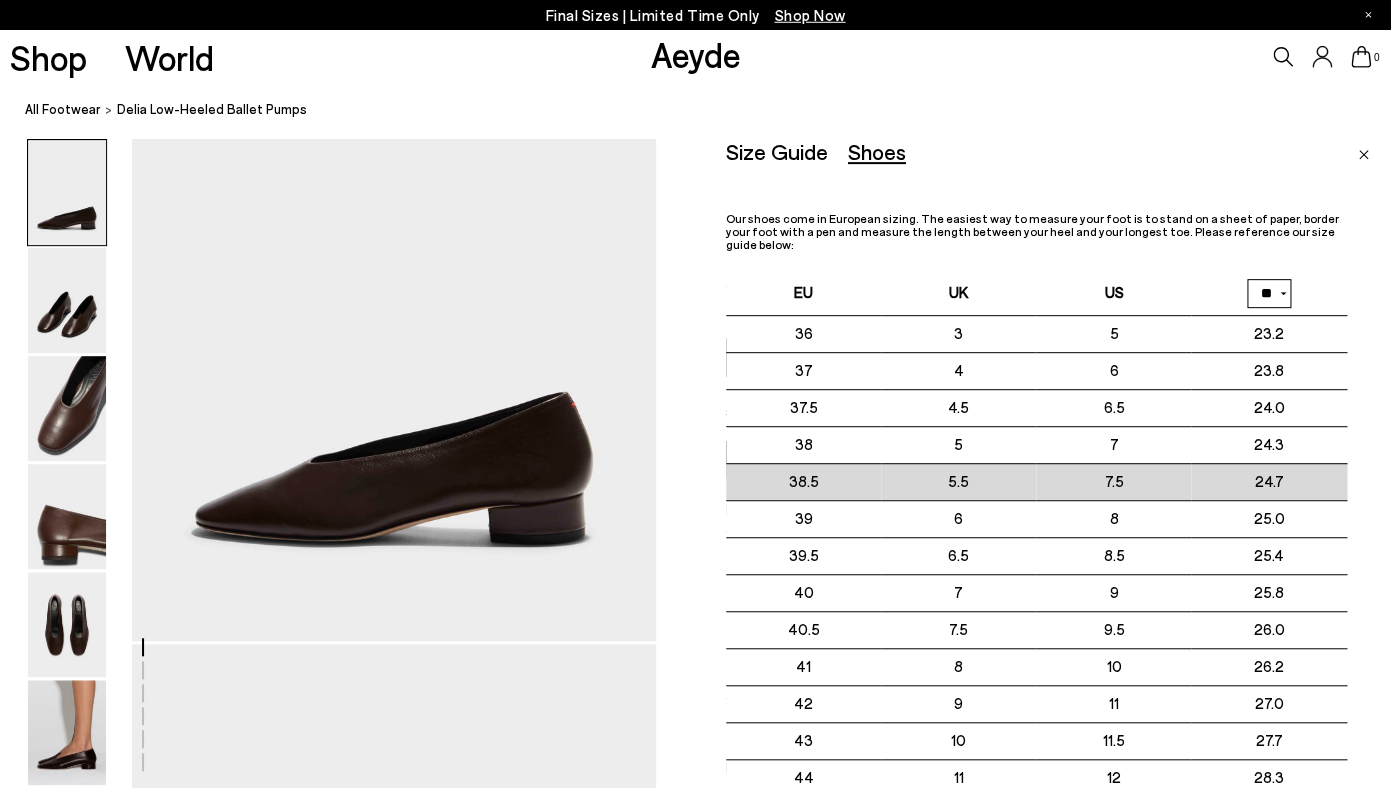 scroll, scrollTop: 0, scrollLeft: 0, axis: both 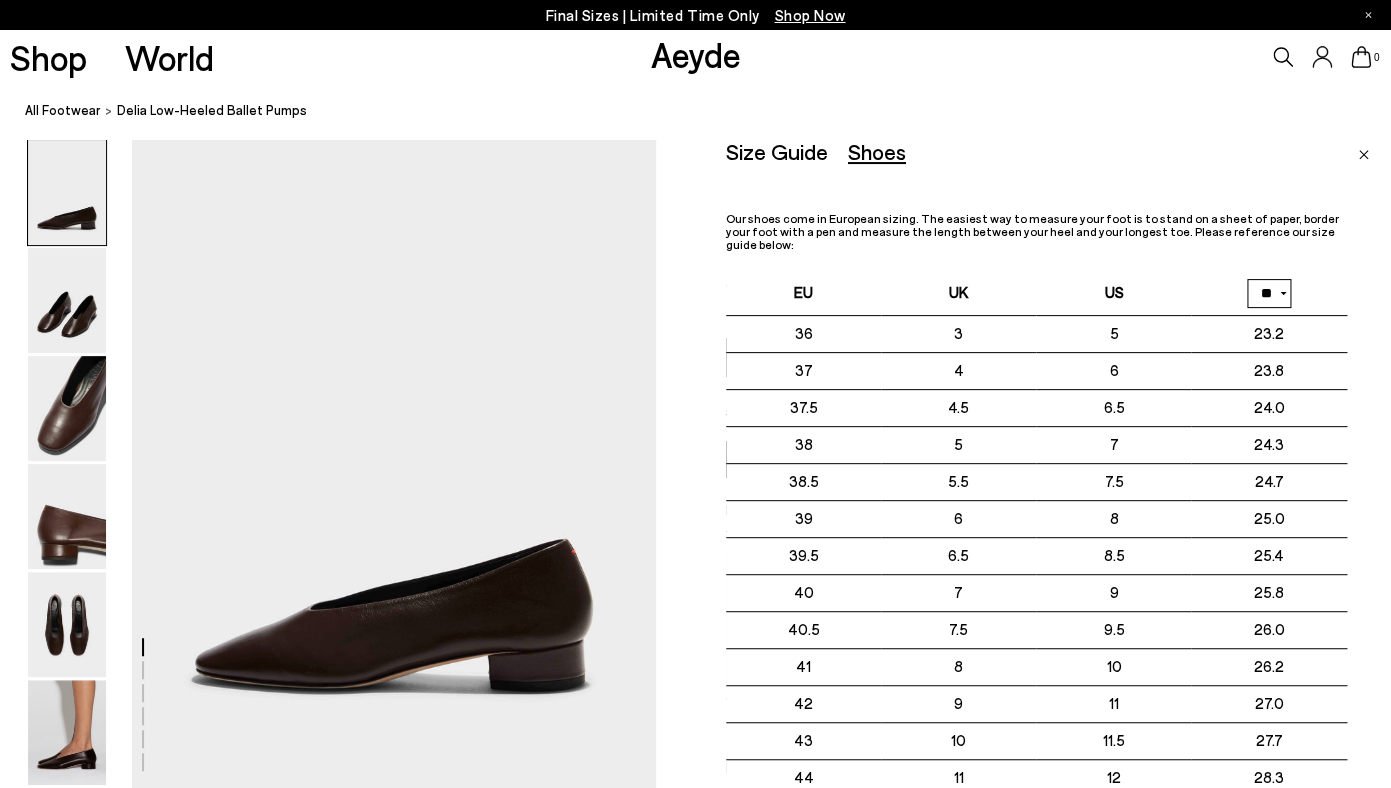 click at bounding box center (1363, 155) 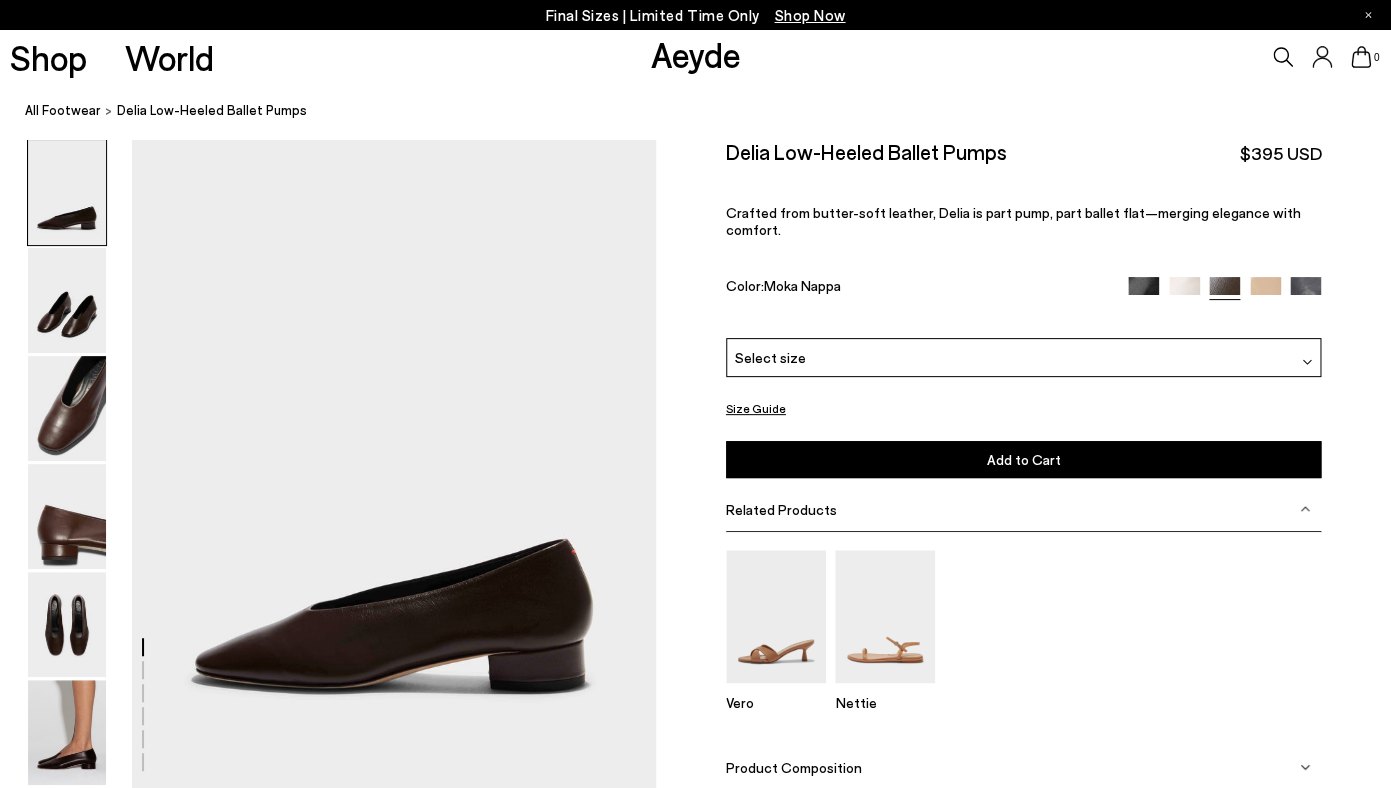 click at bounding box center (1143, 292) 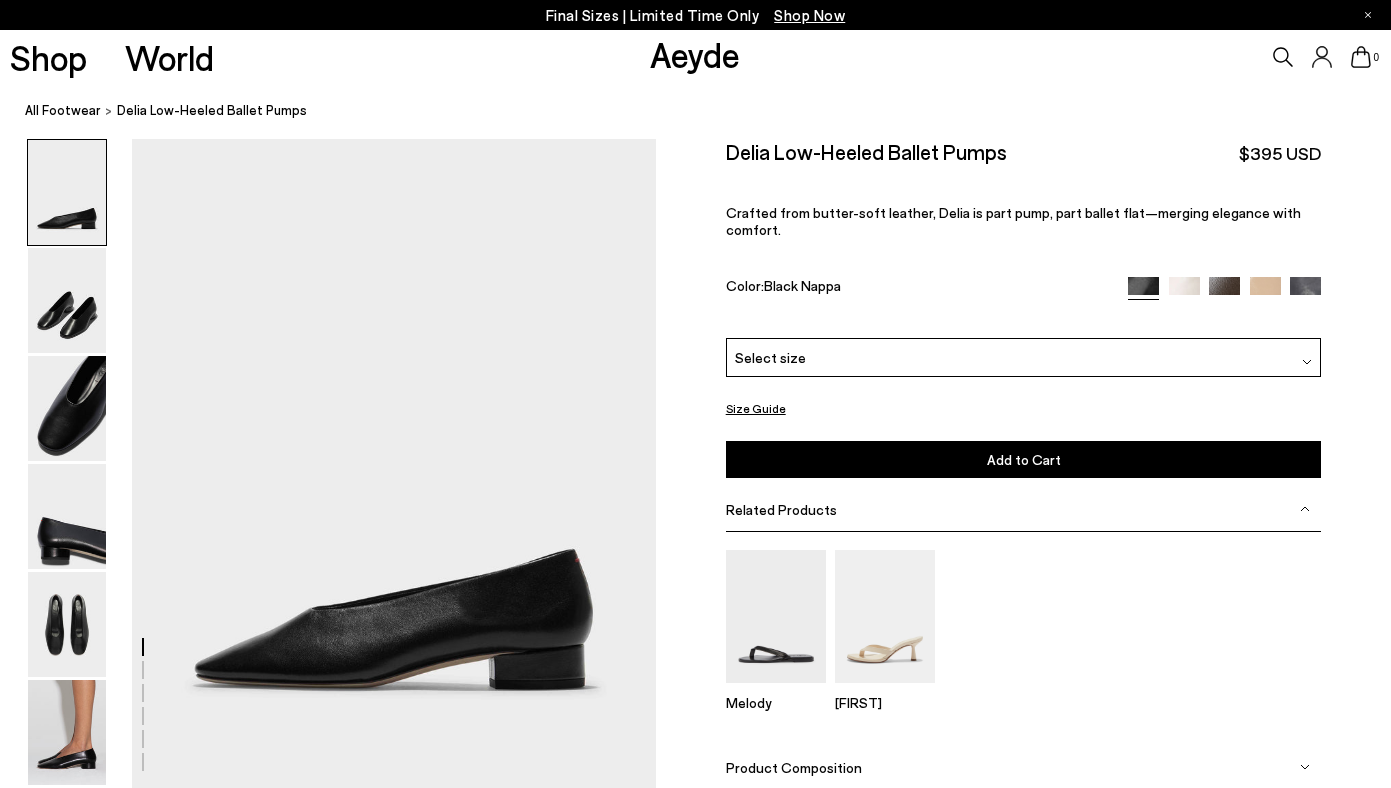 scroll, scrollTop: 0, scrollLeft: 0, axis: both 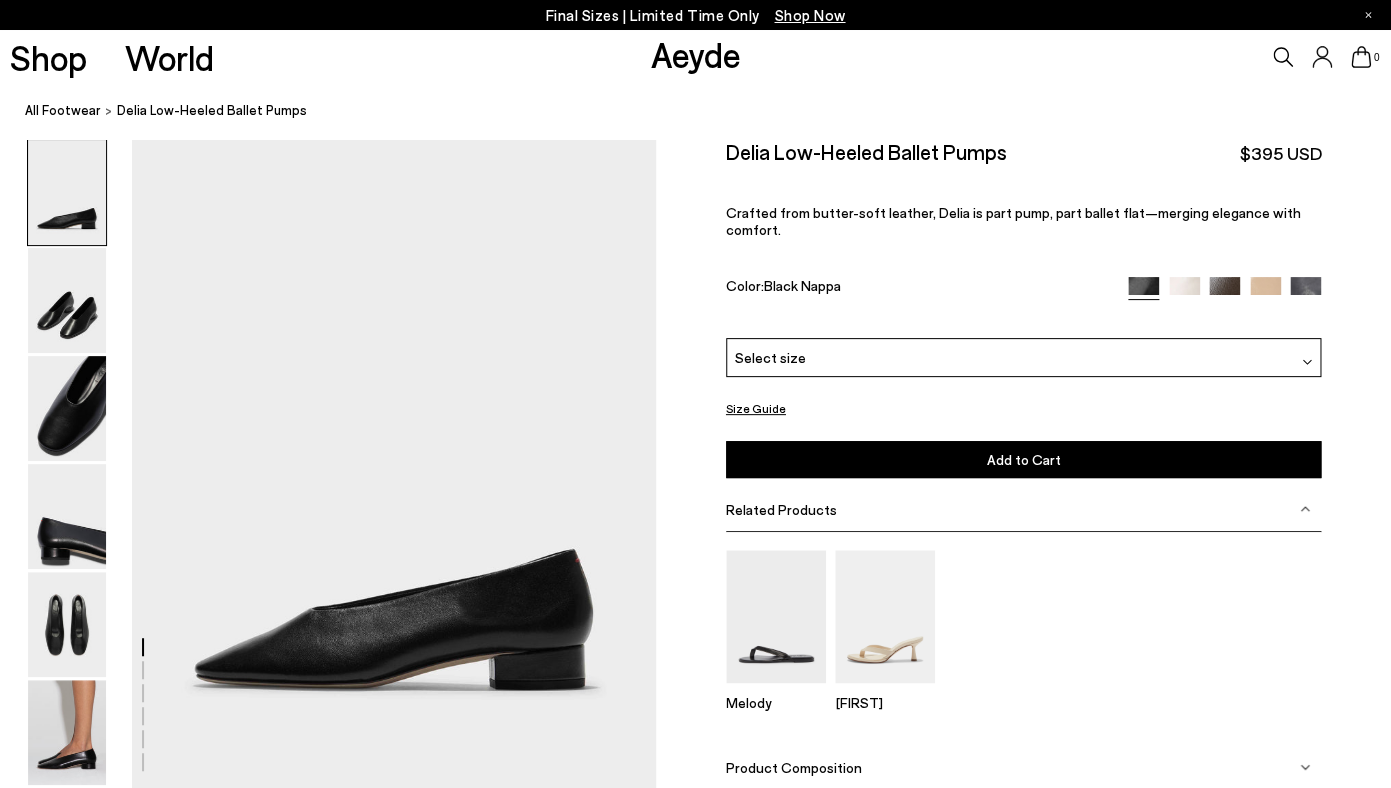 click on "Select size" at bounding box center (1024, 357) 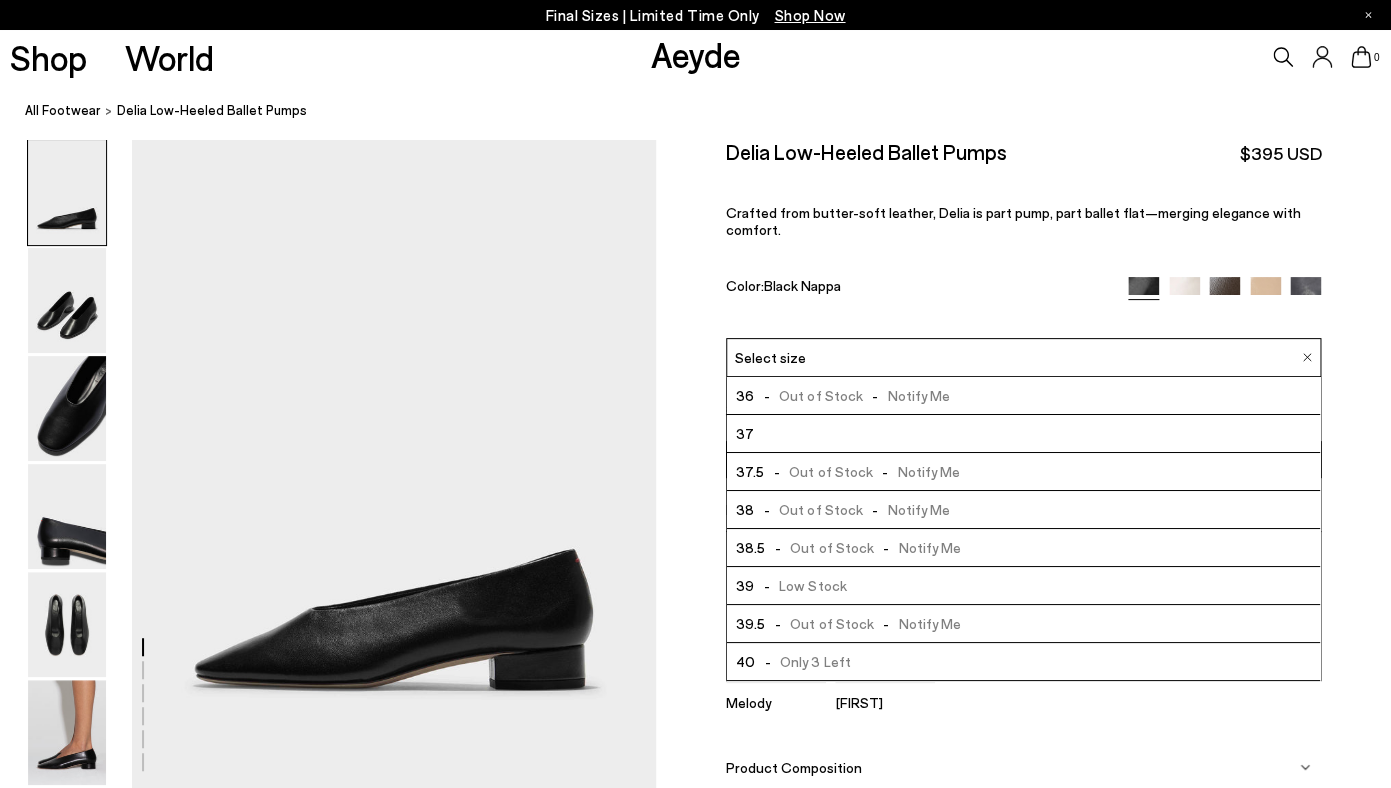 click at bounding box center [1184, 292] 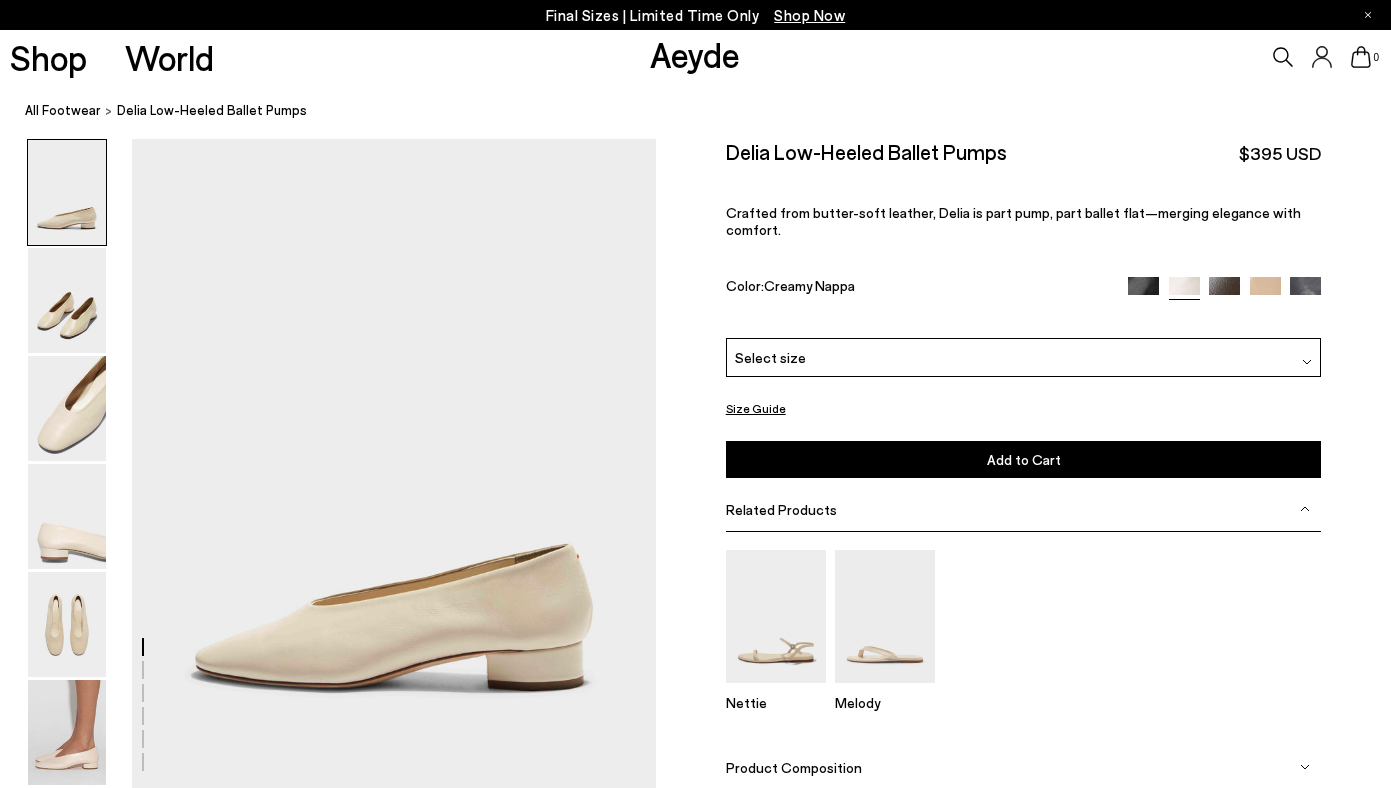 scroll, scrollTop: 0, scrollLeft: 0, axis: both 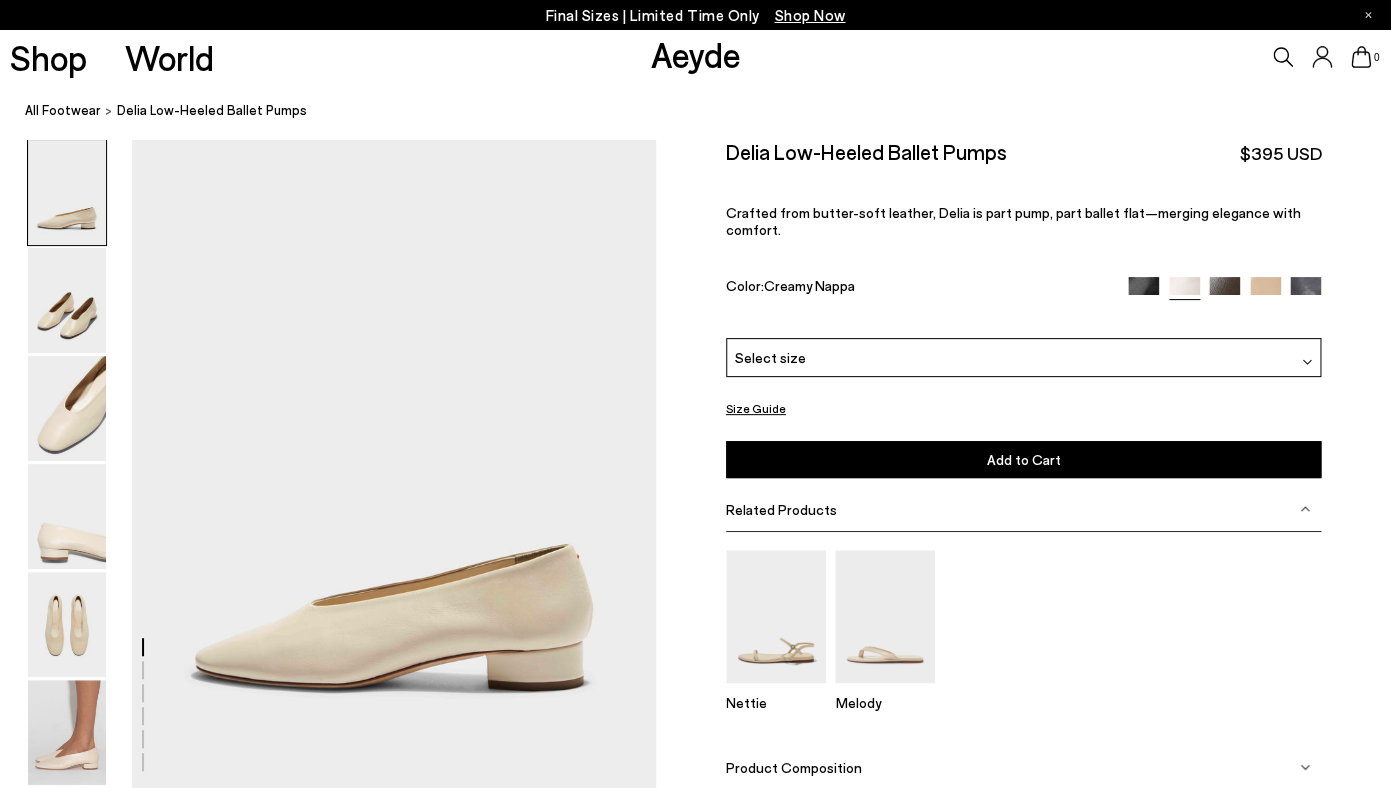 click at bounding box center [1265, 292] 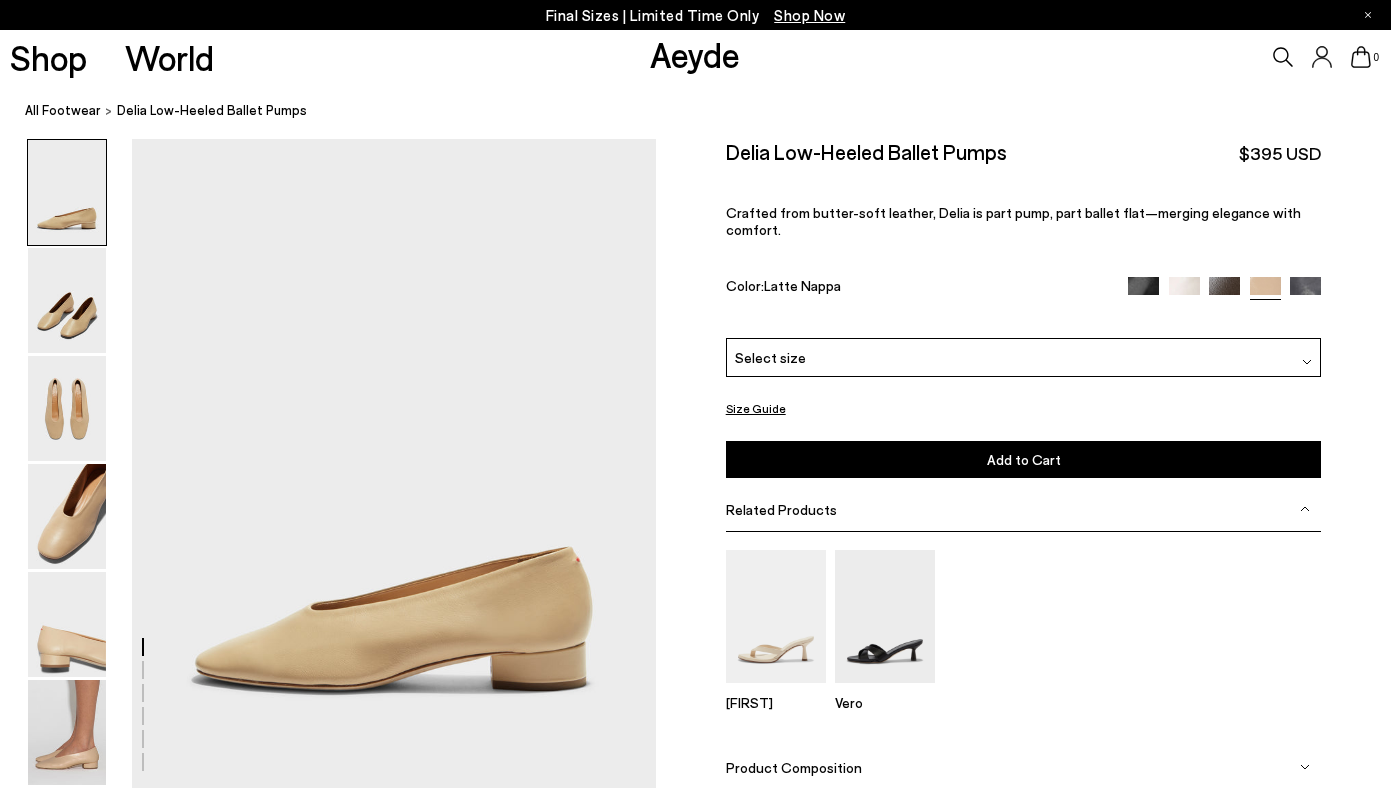 scroll, scrollTop: 0, scrollLeft: 0, axis: both 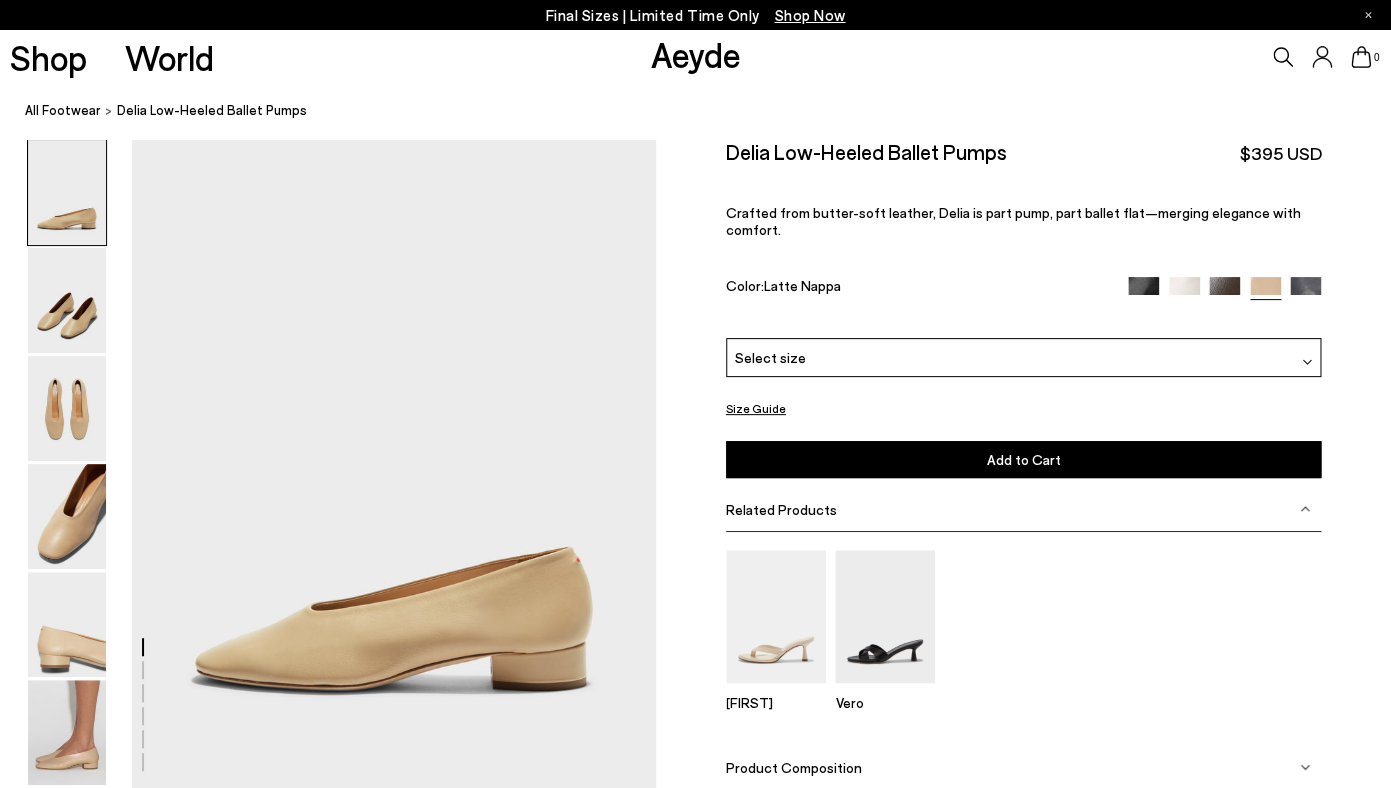 click at bounding box center [1305, 292] 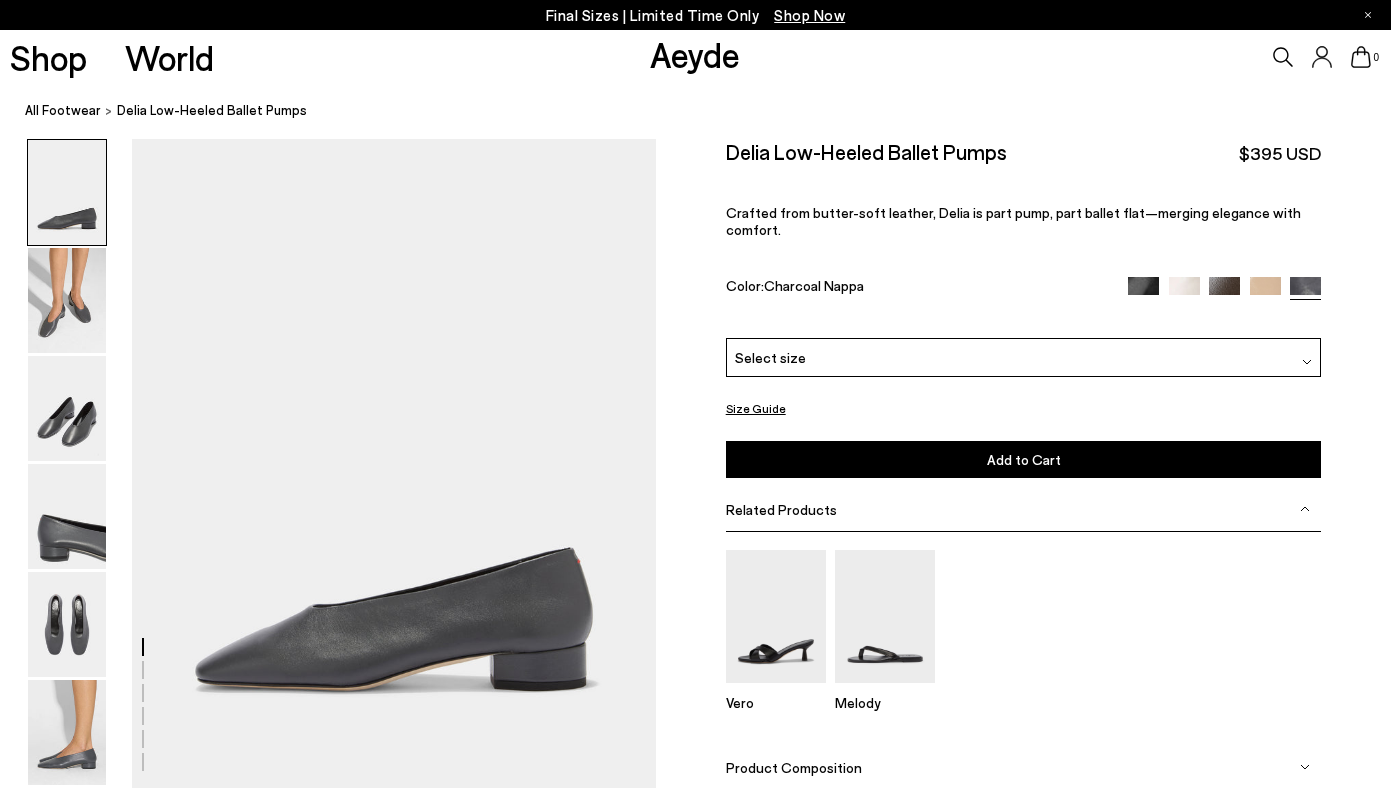 scroll, scrollTop: 0, scrollLeft: 0, axis: both 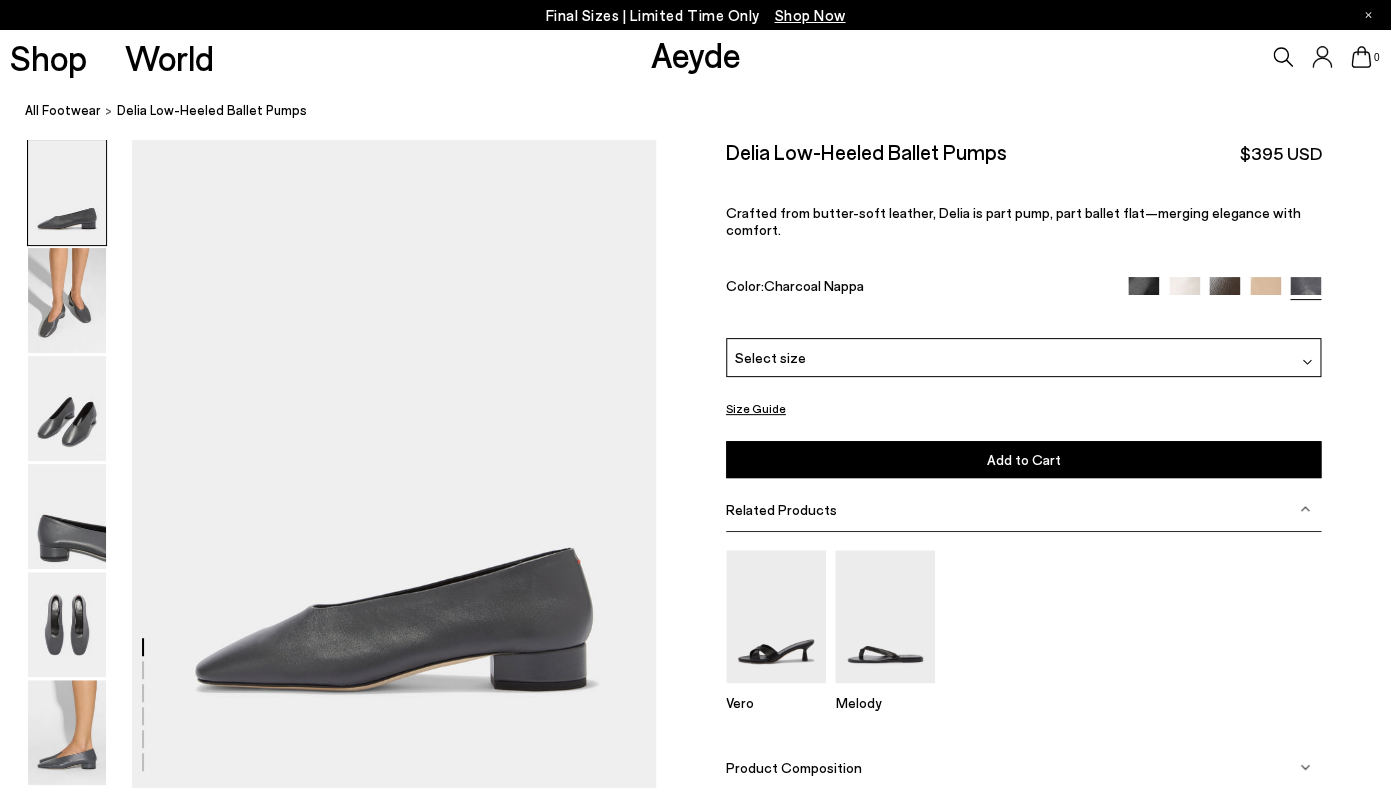 click at bounding box center [1224, 292] 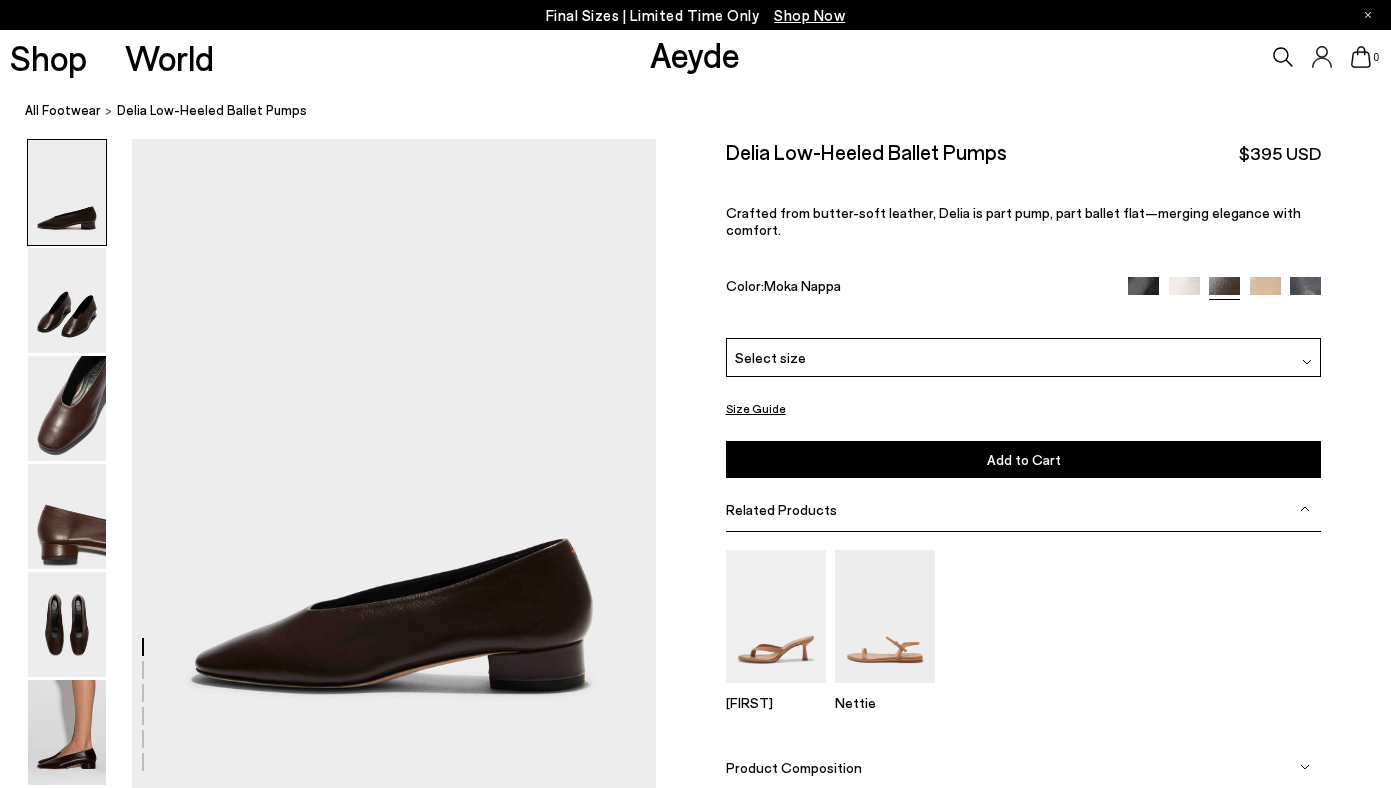 scroll, scrollTop: 0, scrollLeft: 0, axis: both 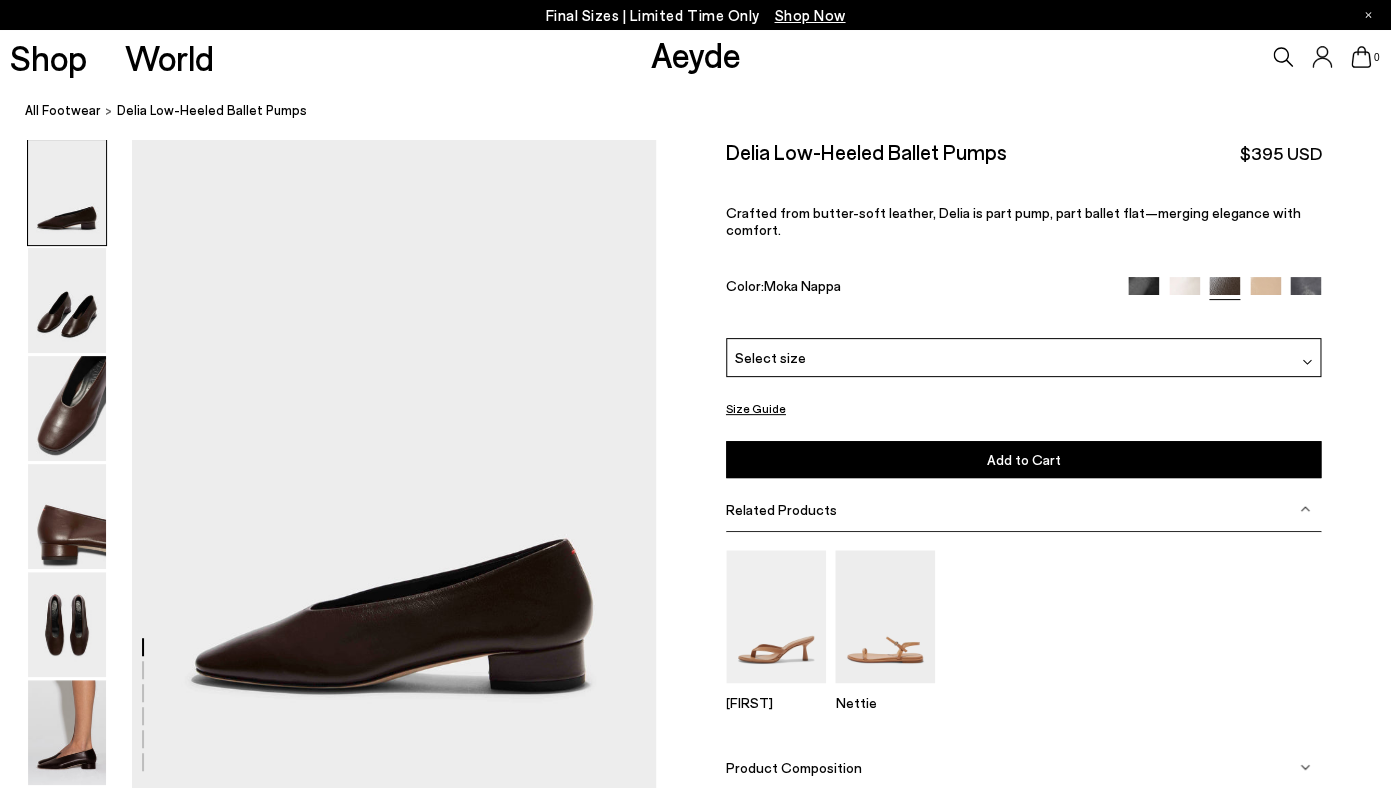 click on "Select size" at bounding box center (1024, 357) 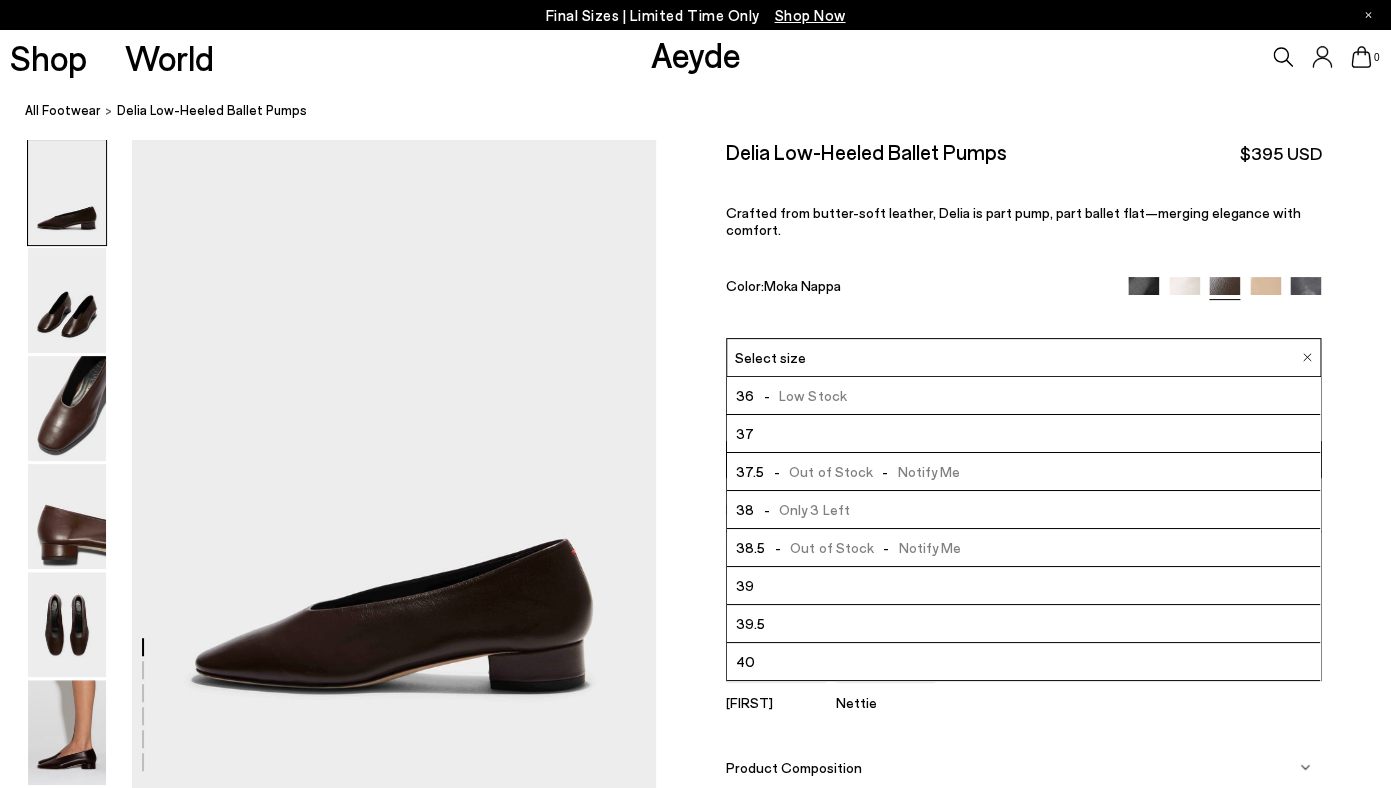 click on "- Out of Stock - Notify Me" at bounding box center (862, 547) 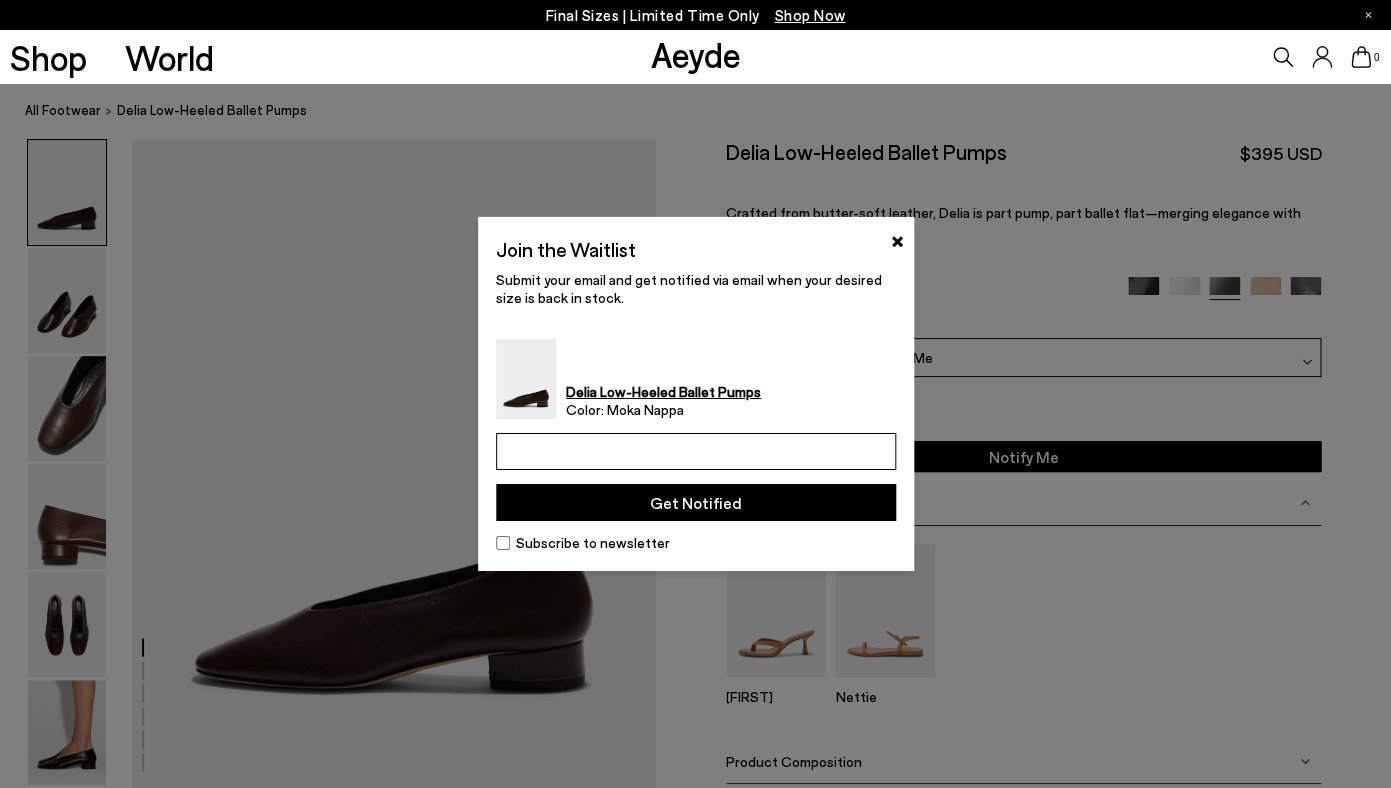 click at bounding box center [696, 451] 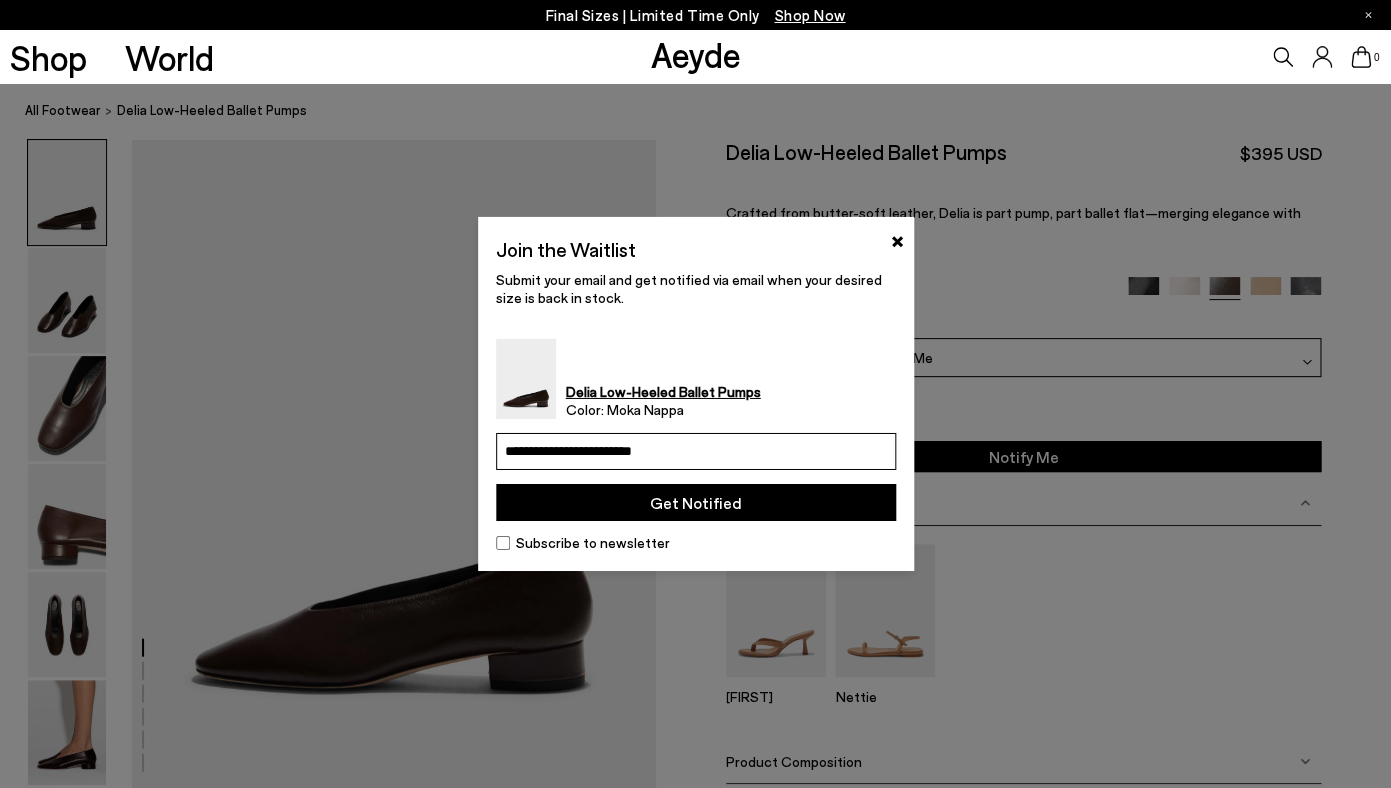 type on "**********" 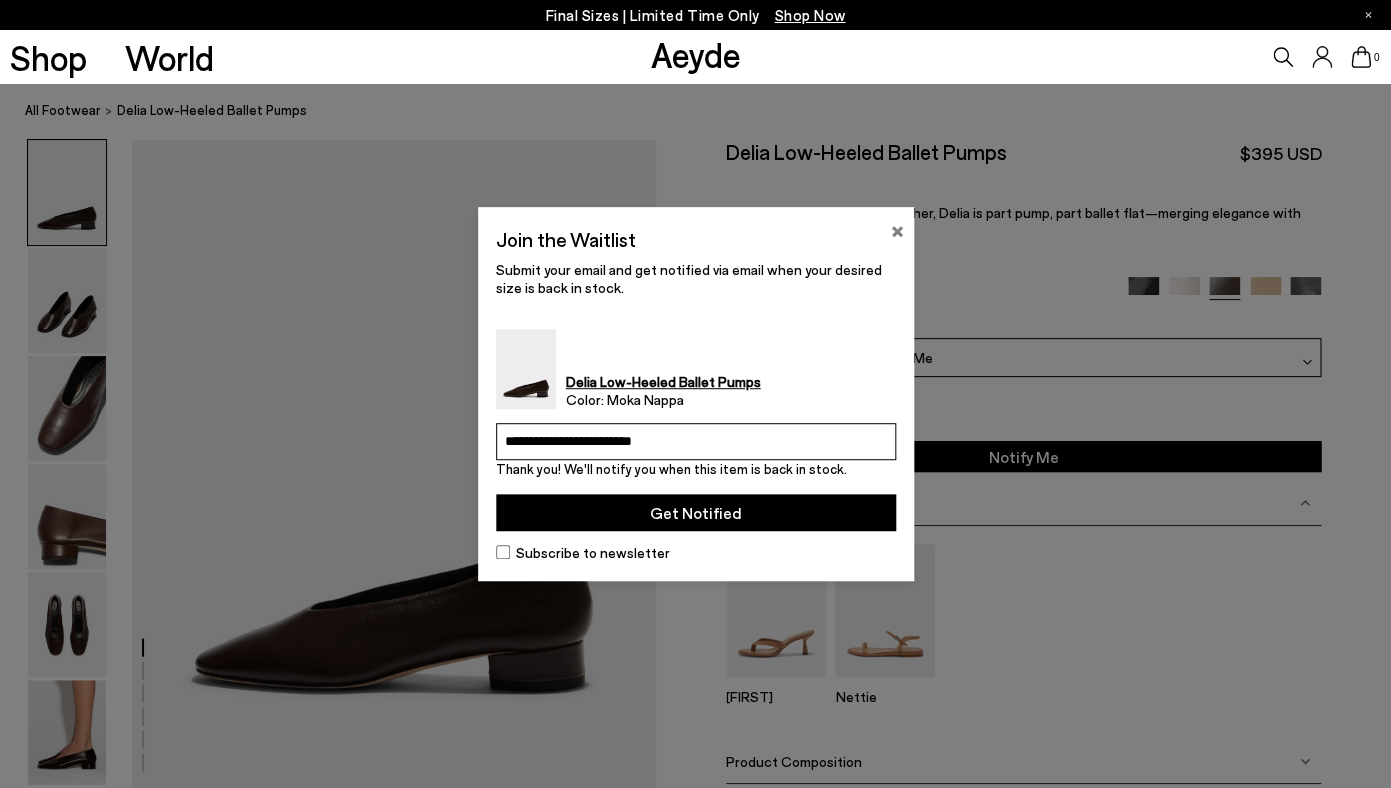 click on "×" at bounding box center [897, 229] 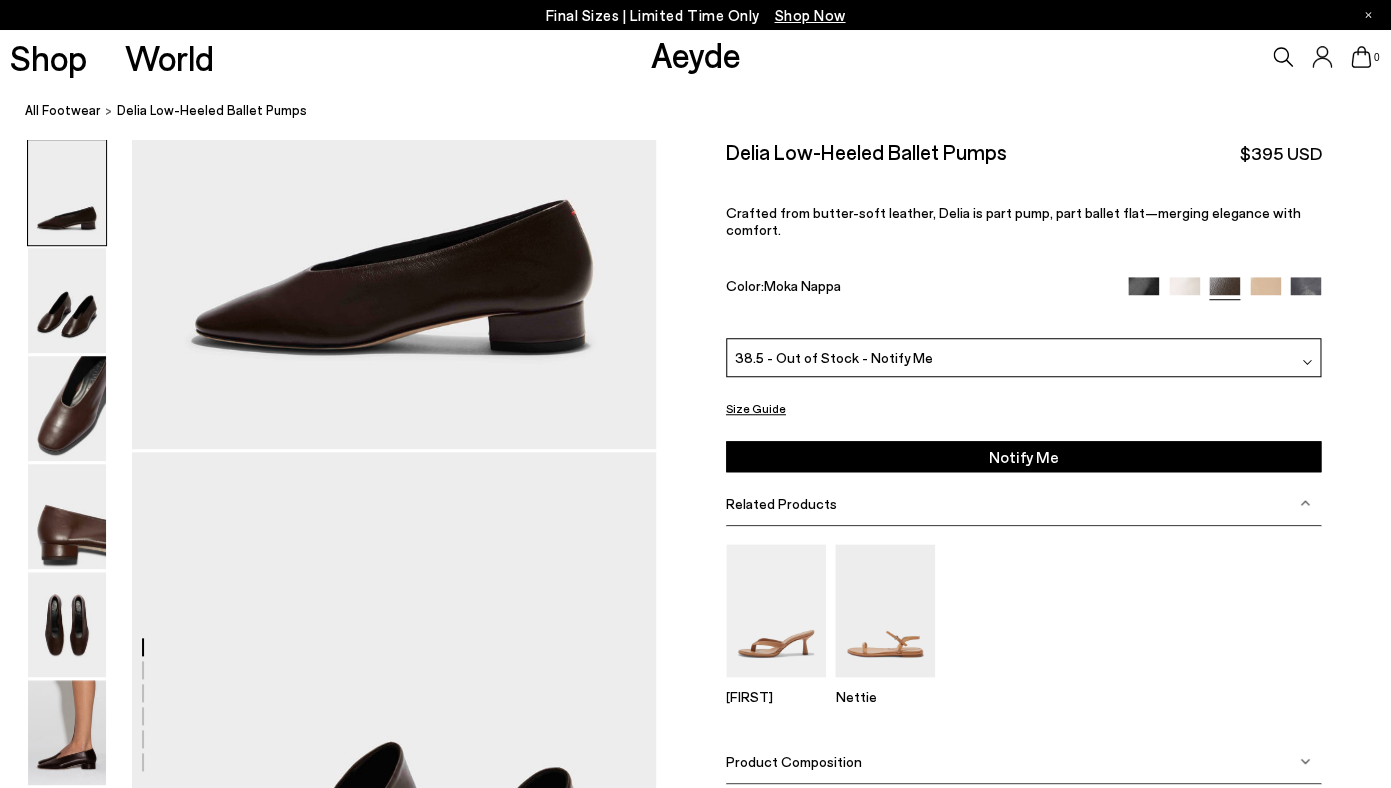 scroll, scrollTop: 534, scrollLeft: 0, axis: vertical 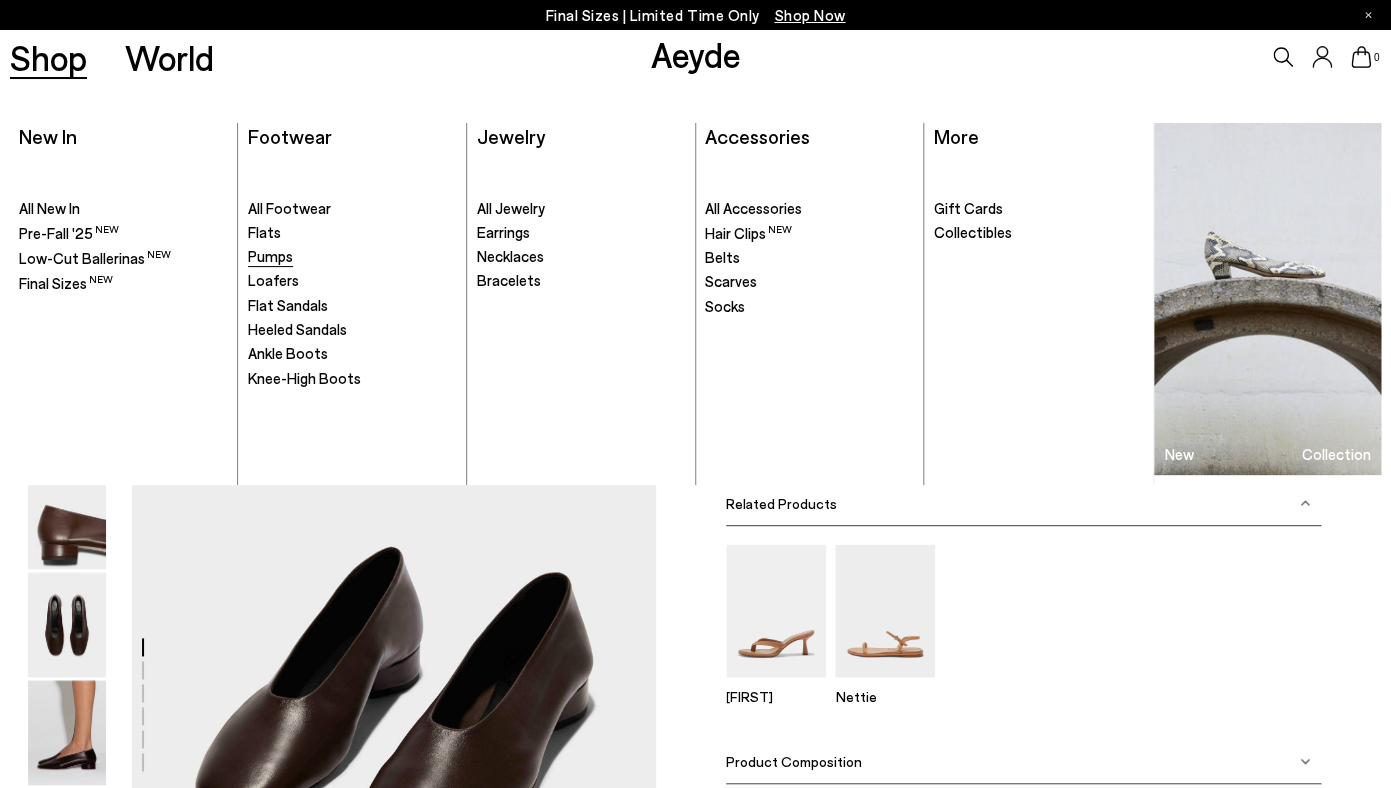 click on "Pumps" at bounding box center [270, 256] 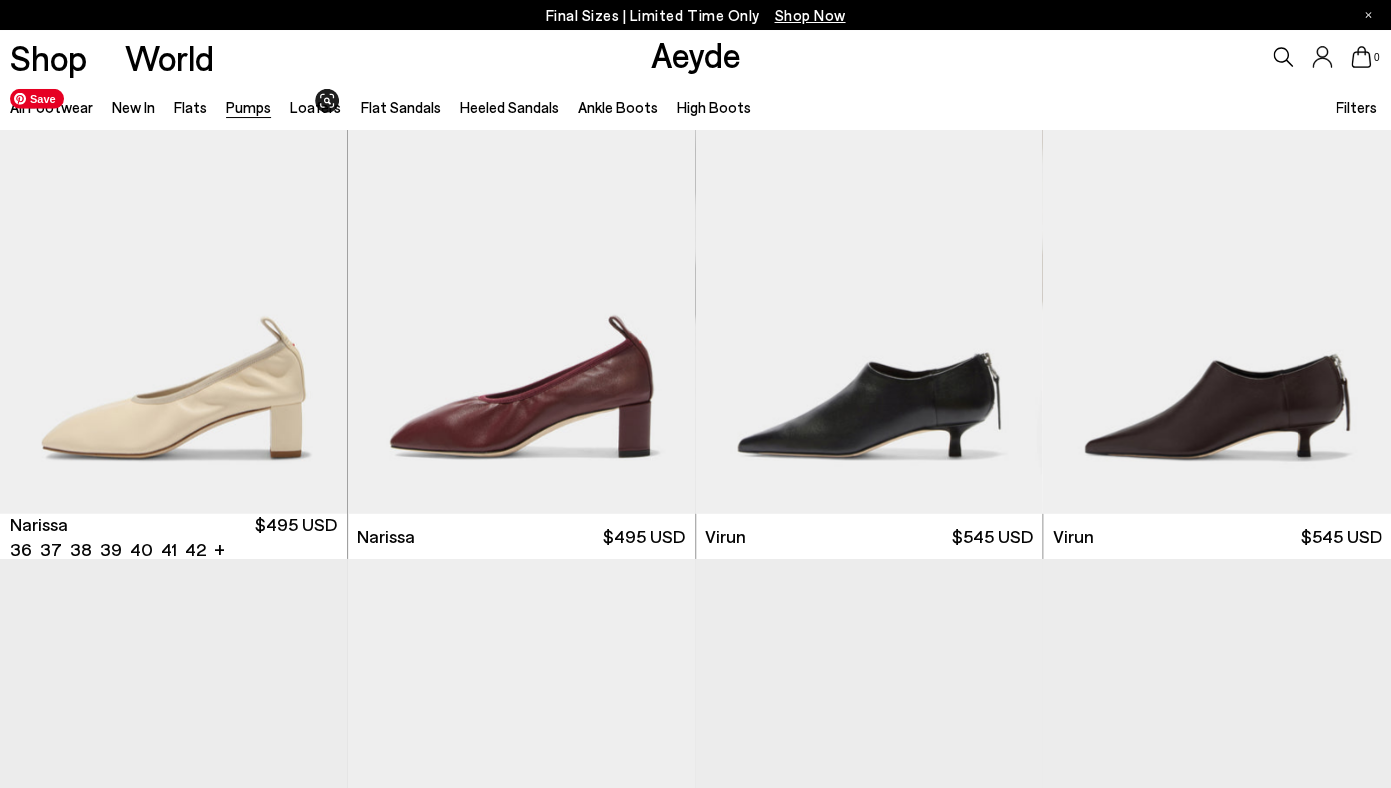 scroll, scrollTop: 2008, scrollLeft: 0, axis: vertical 